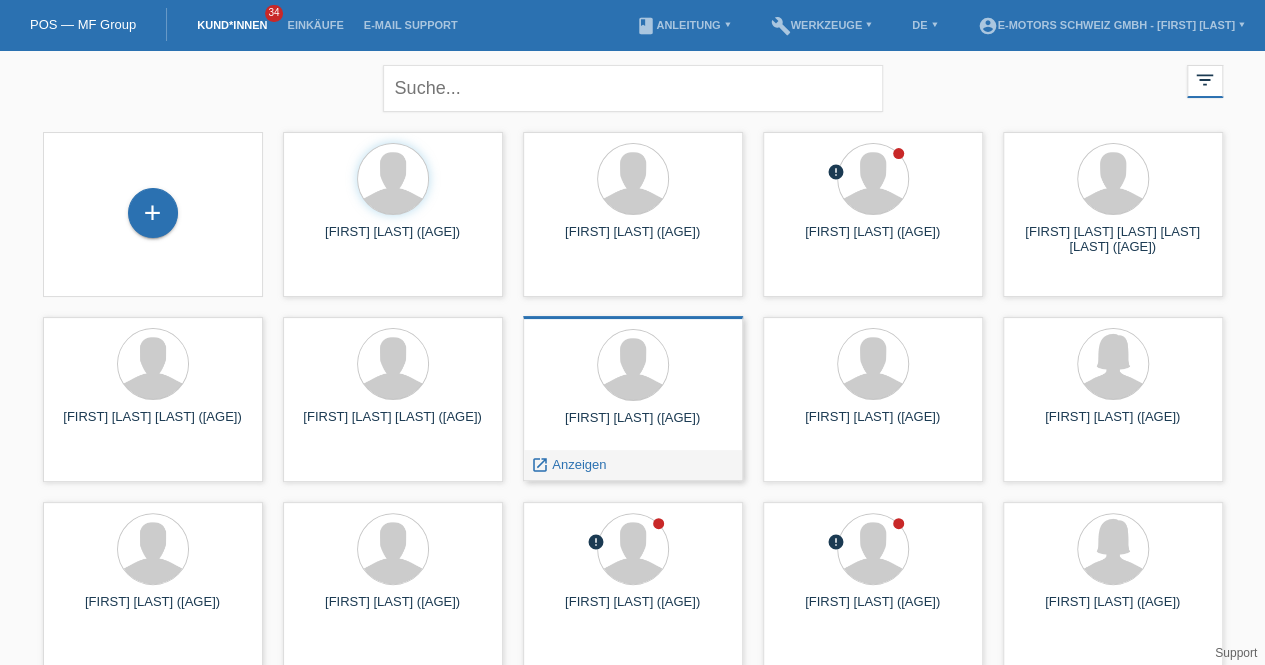 scroll, scrollTop: 26, scrollLeft: 0, axis: vertical 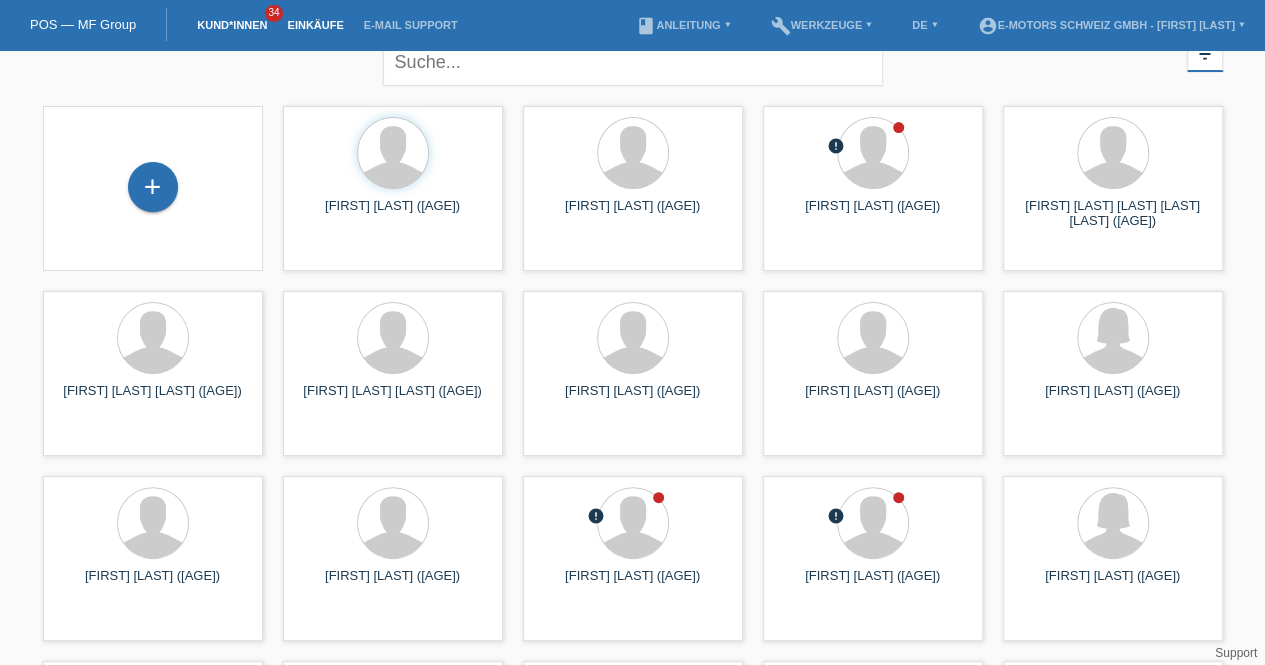 click on "Einkäufe" at bounding box center (315, 25) 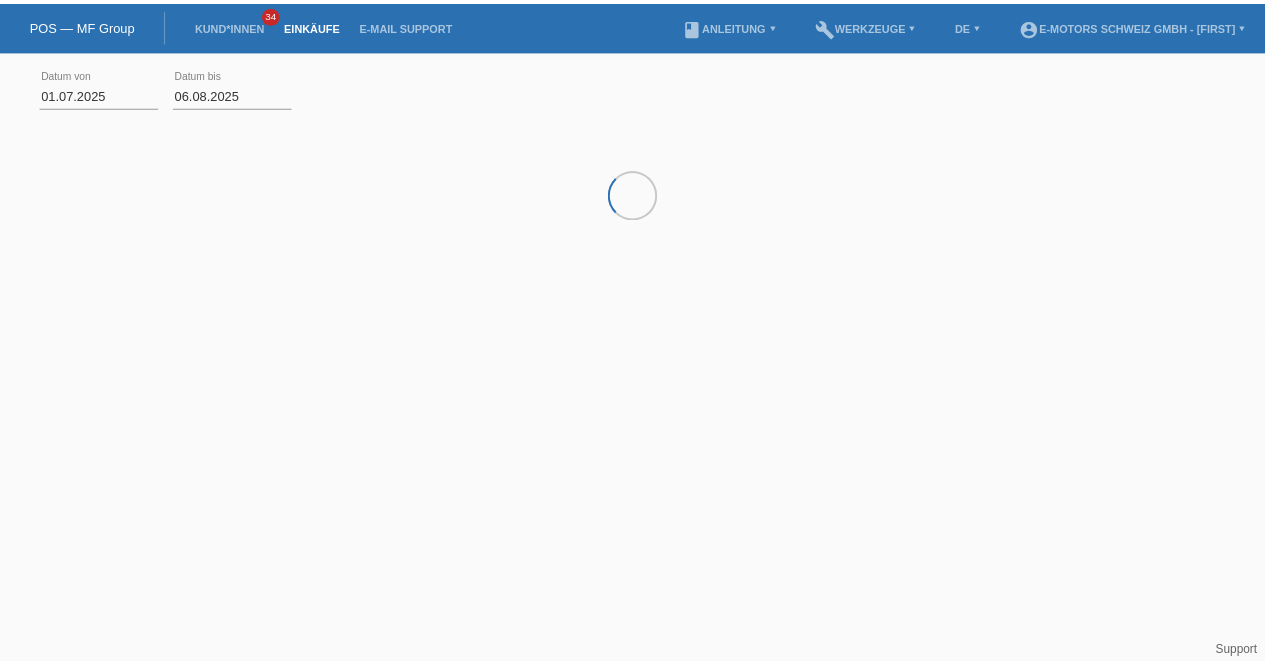 scroll, scrollTop: 0, scrollLeft: 0, axis: both 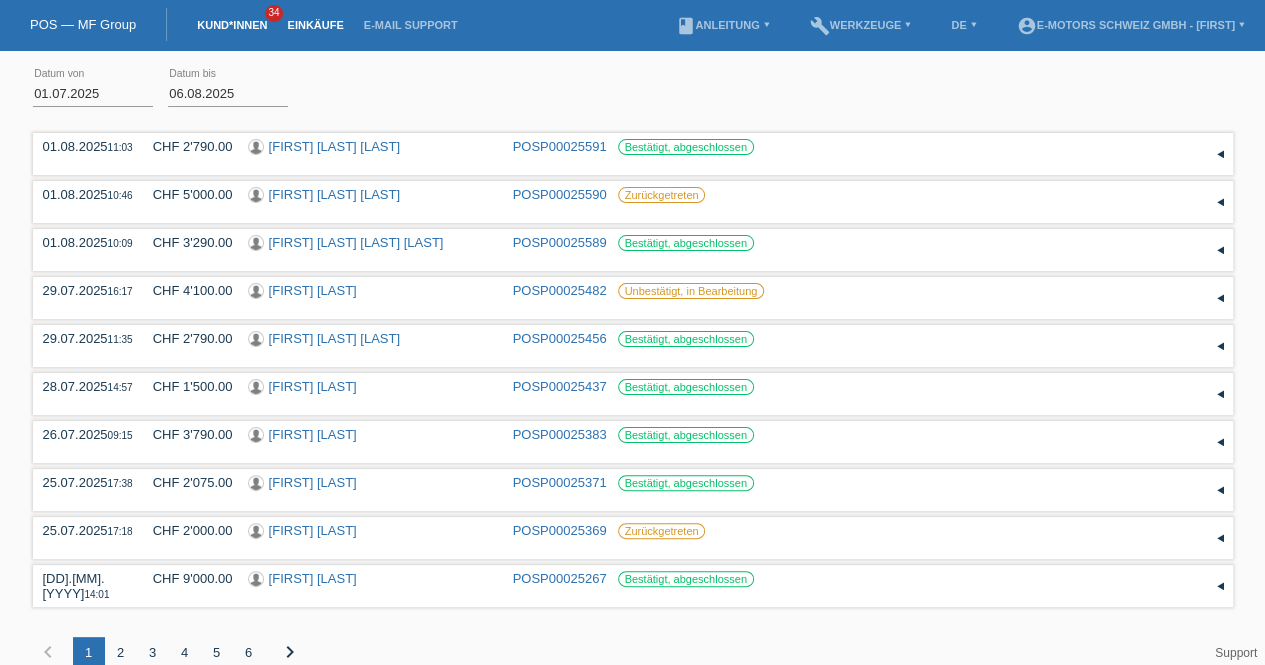 click on "Kund*innen" at bounding box center [232, 25] 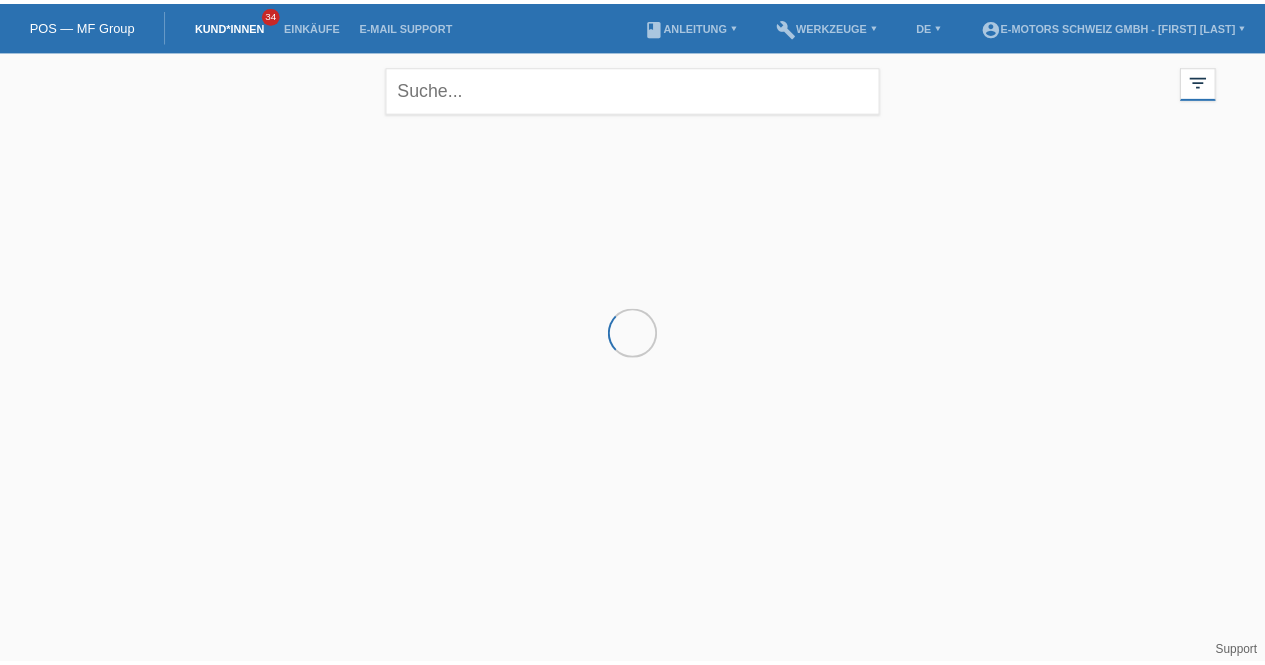 scroll, scrollTop: 0, scrollLeft: 0, axis: both 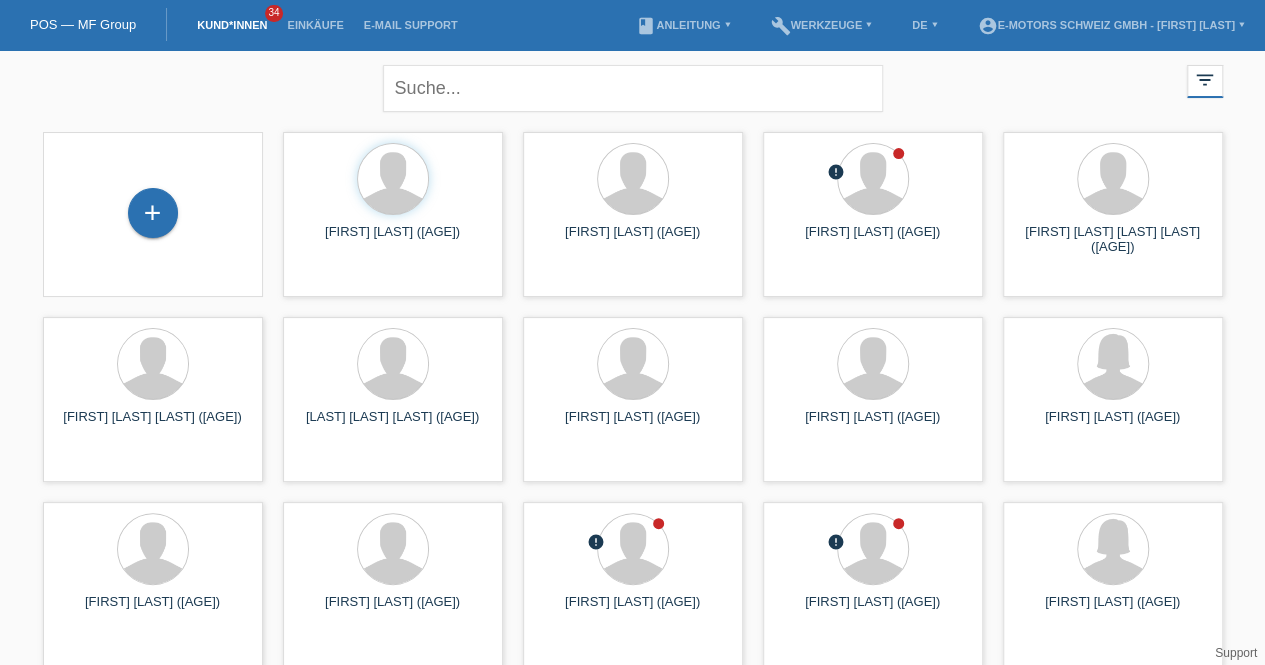 drag, startPoint x: 858, startPoint y: 433, endPoint x: 748, endPoint y: 432, distance: 110.00455 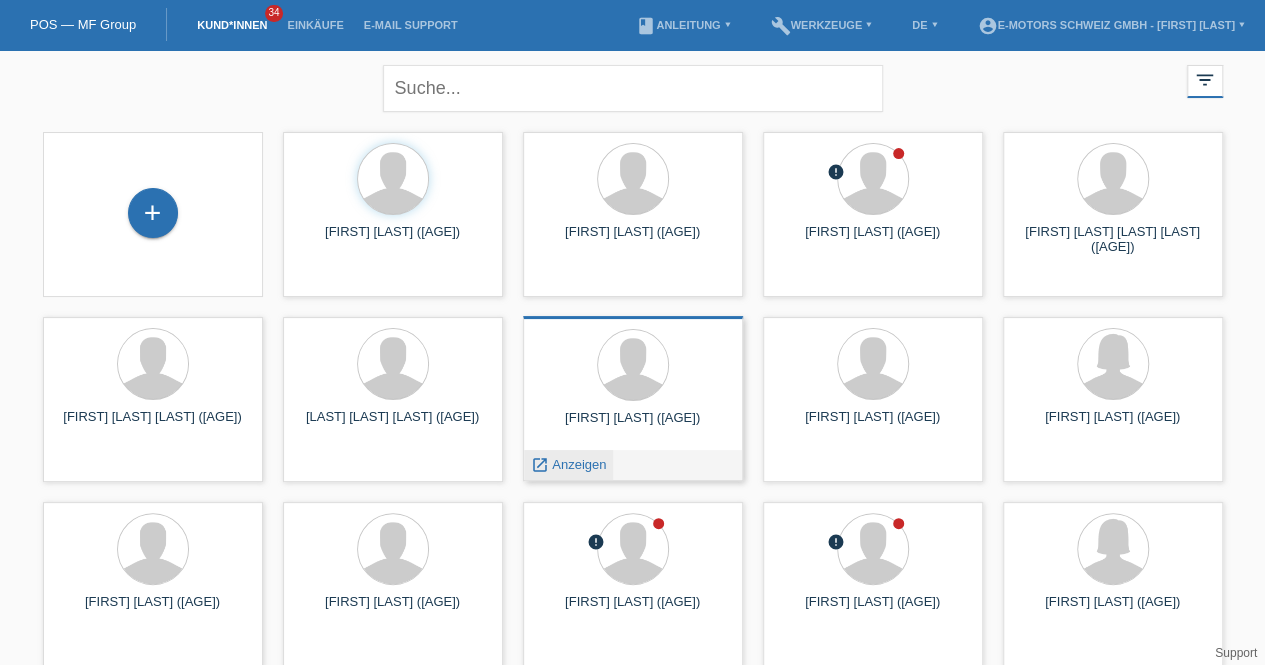 scroll, scrollTop: 18, scrollLeft: 0, axis: vertical 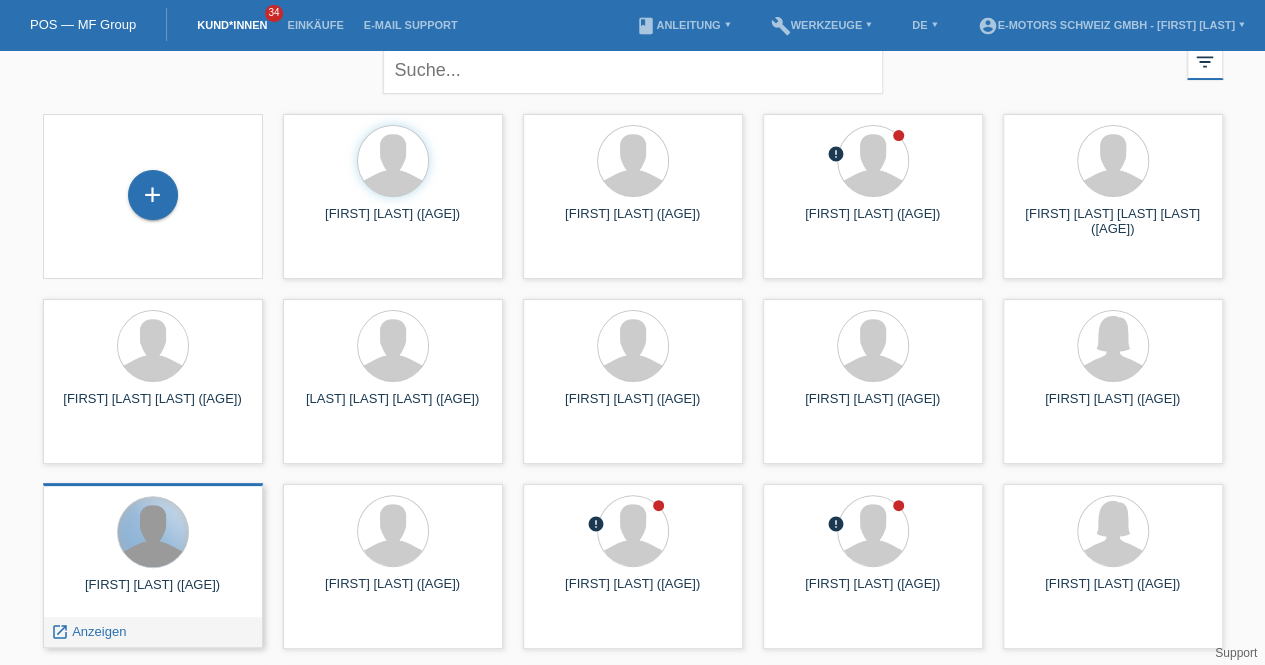 click at bounding box center (153, 532) 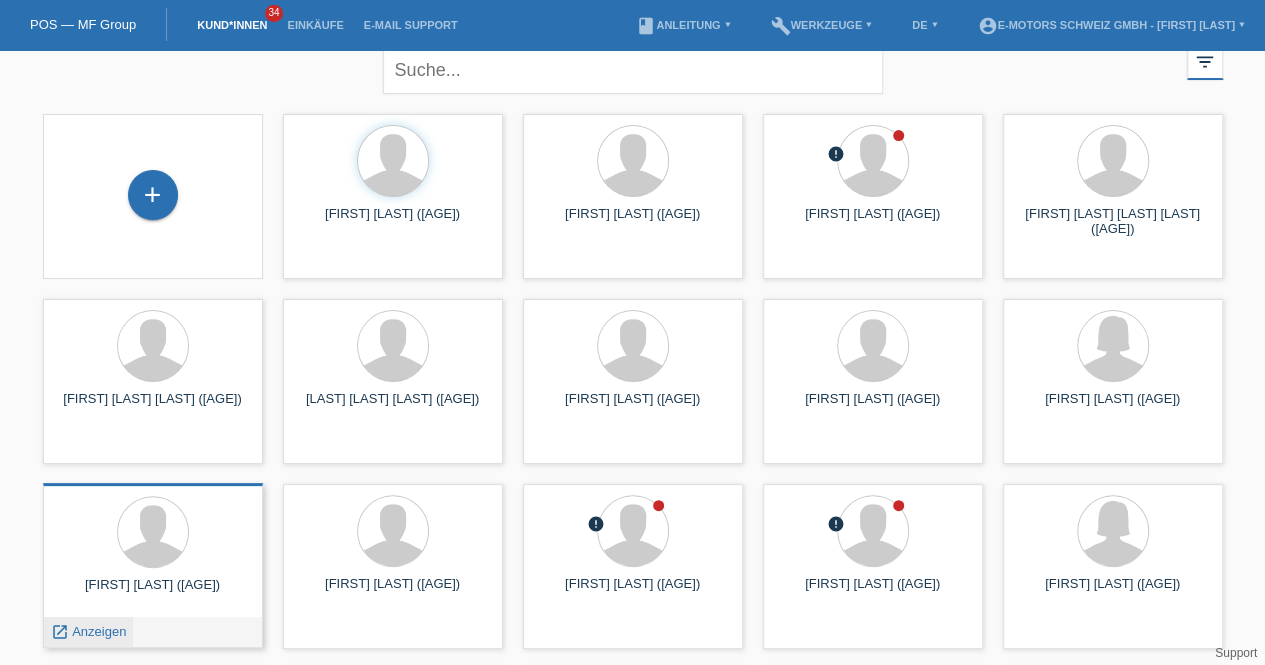 click on "Anzeigen" at bounding box center [99, 631] 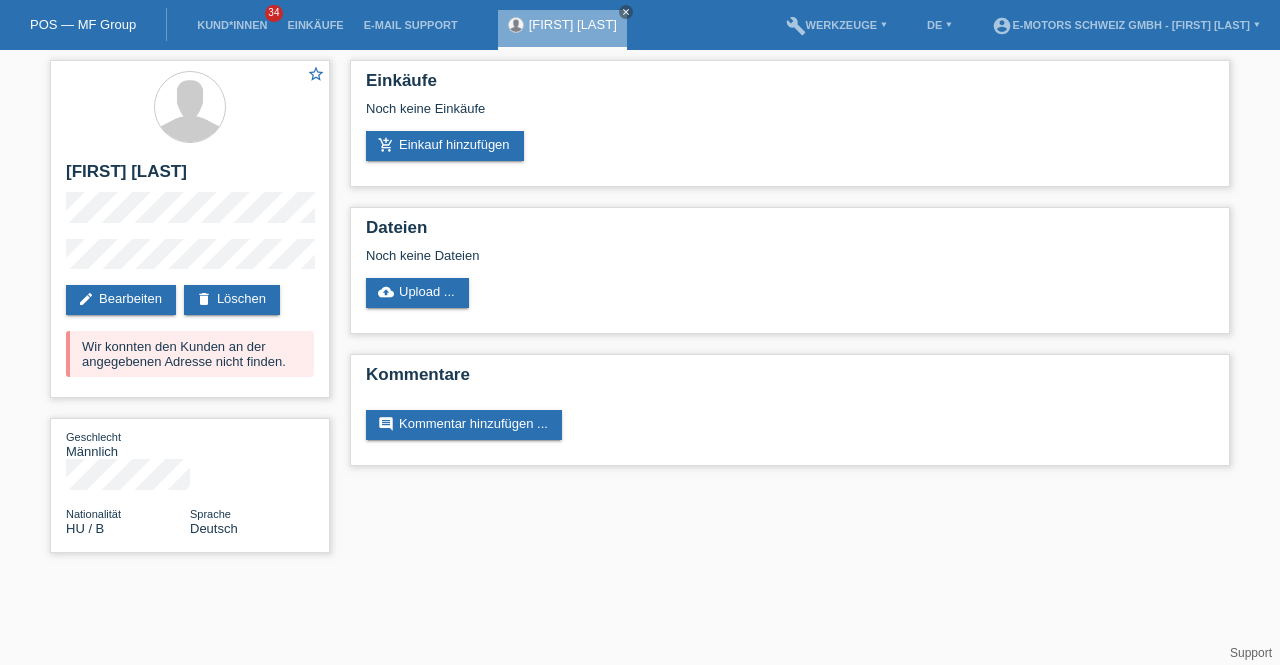 scroll, scrollTop: 0, scrollLeft: 0, axis: both 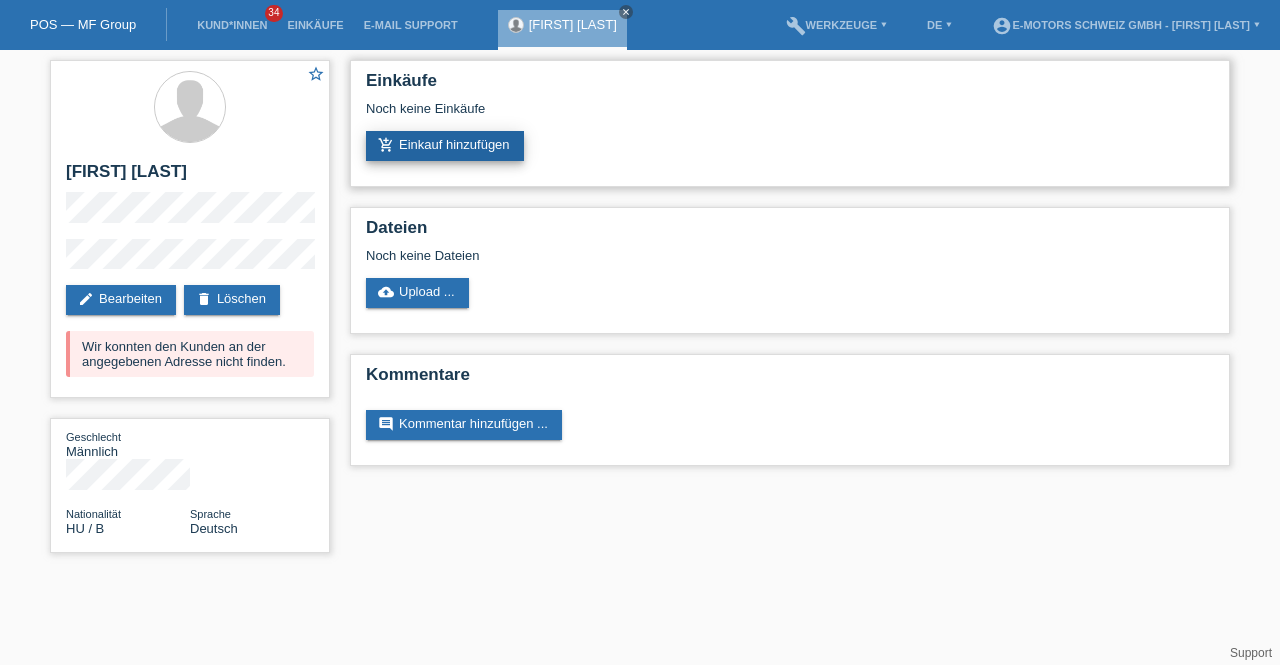 click on "add_shopping_cart  Einkauf hinzufügen" at bounding box center (445, 146) 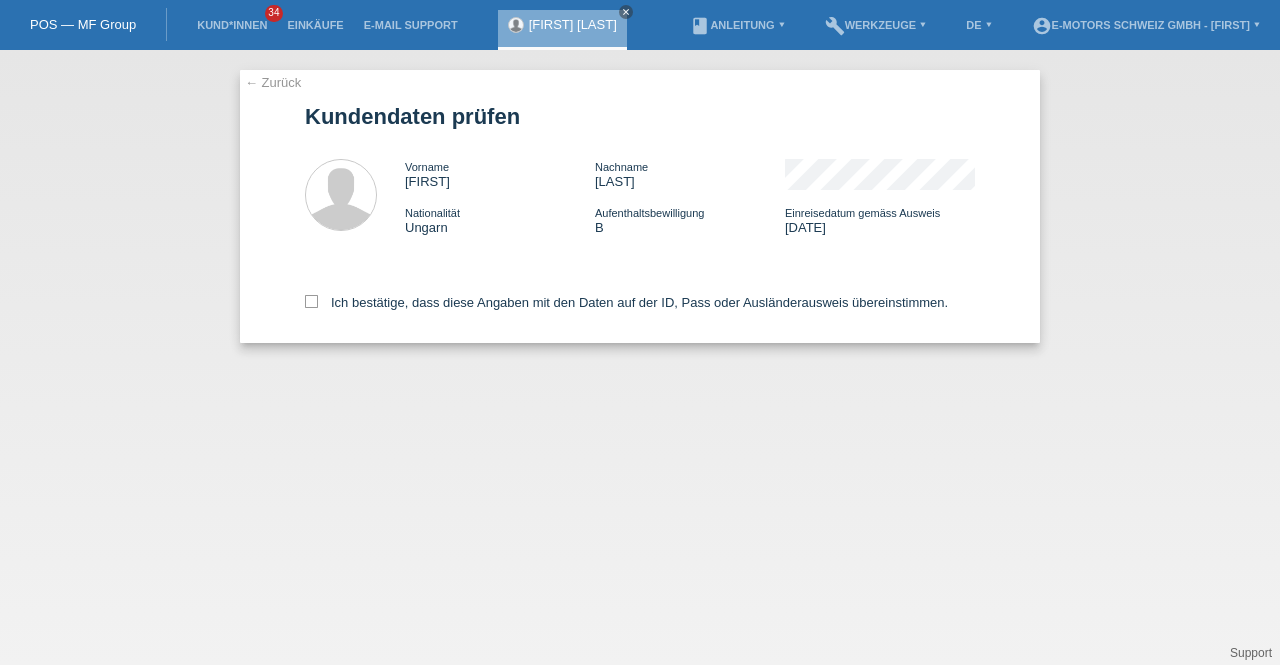 scroll, scrollTop: 0, scrollLeft: 0, axis: both 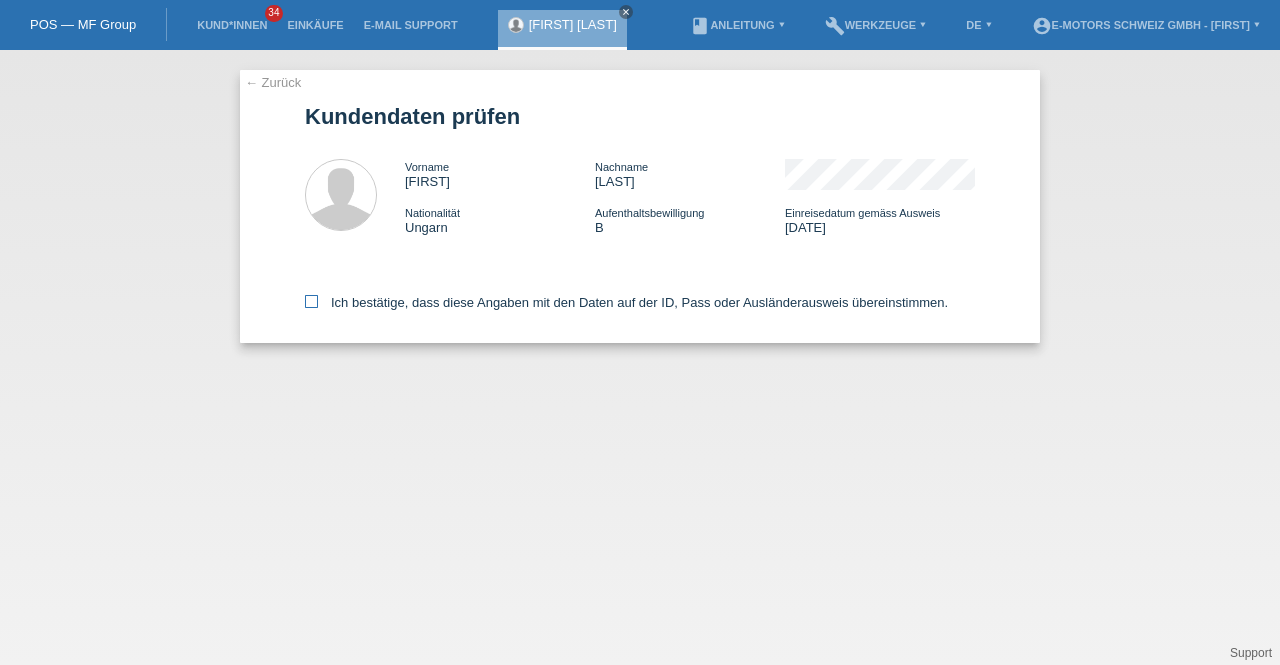 click on "Ich bestätige, dass diese Angaben mit den Daten auf der ID, Pass oder Ausländerausweis übereinstimmen." at bounding box center (626, 302) 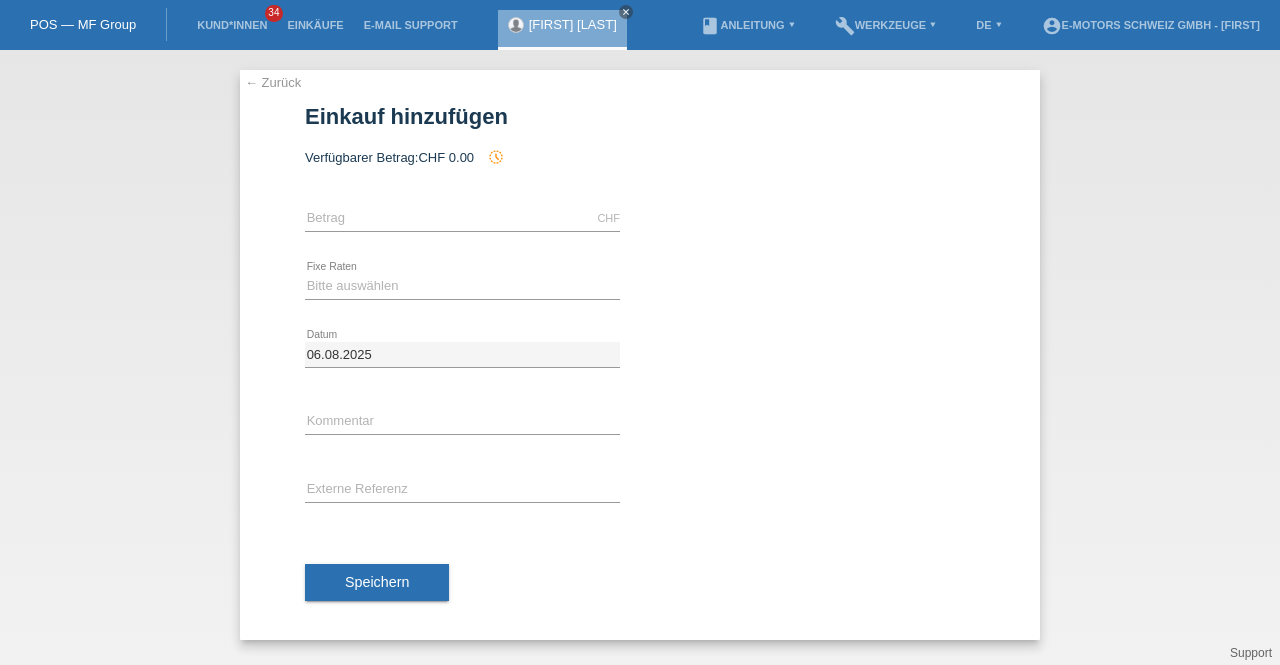 scroll, scrollTop: 0, scrollLeft: 0, axis: both 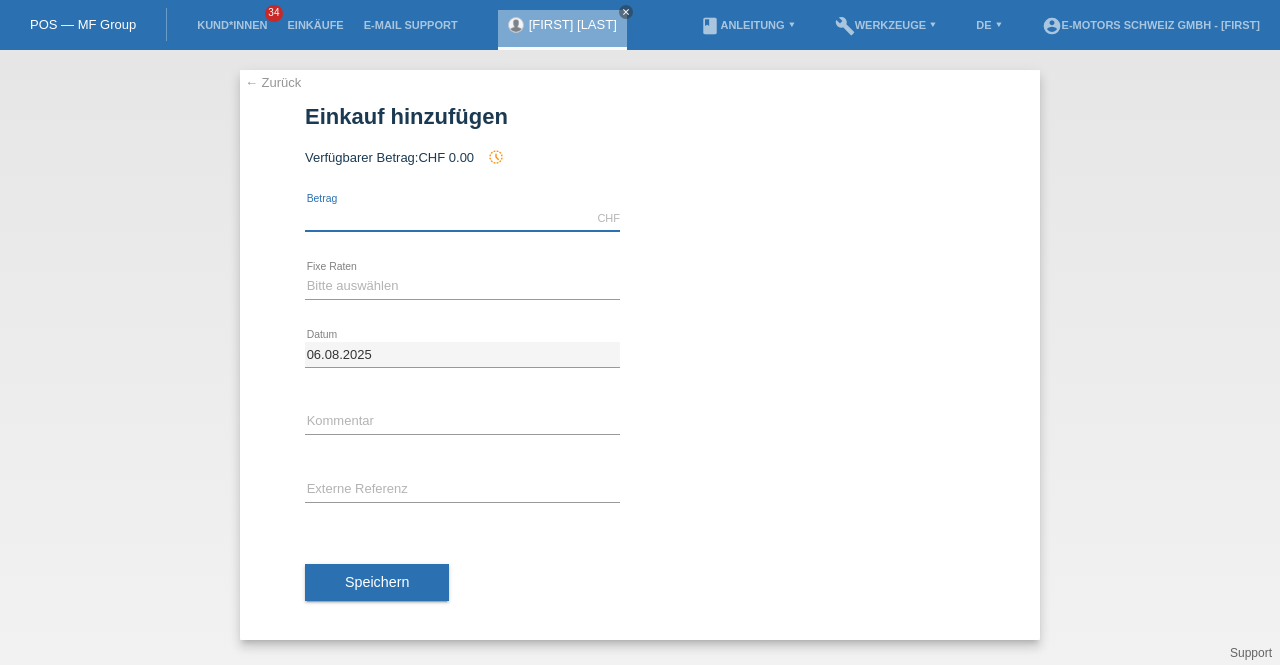 click at bounding box center [462, 218] 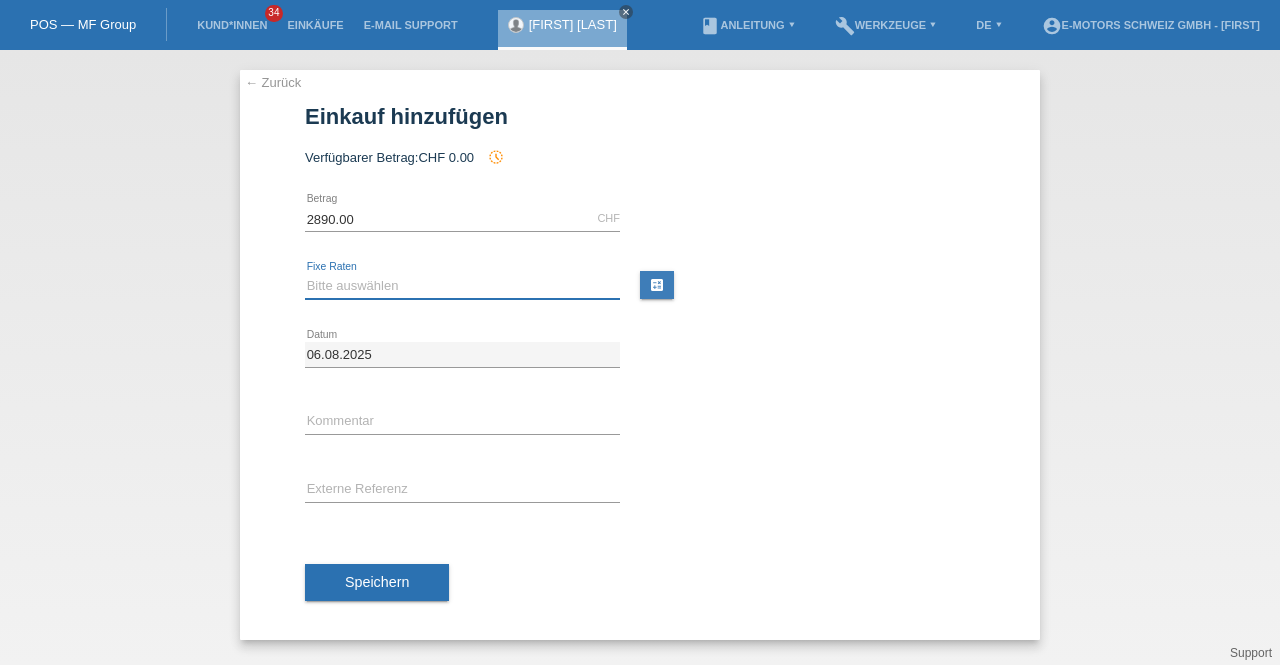 click on "Bitte auswählen
12 Raten
24 Raten
36 Raten
48 Raten" at bounding box center [462, 286] 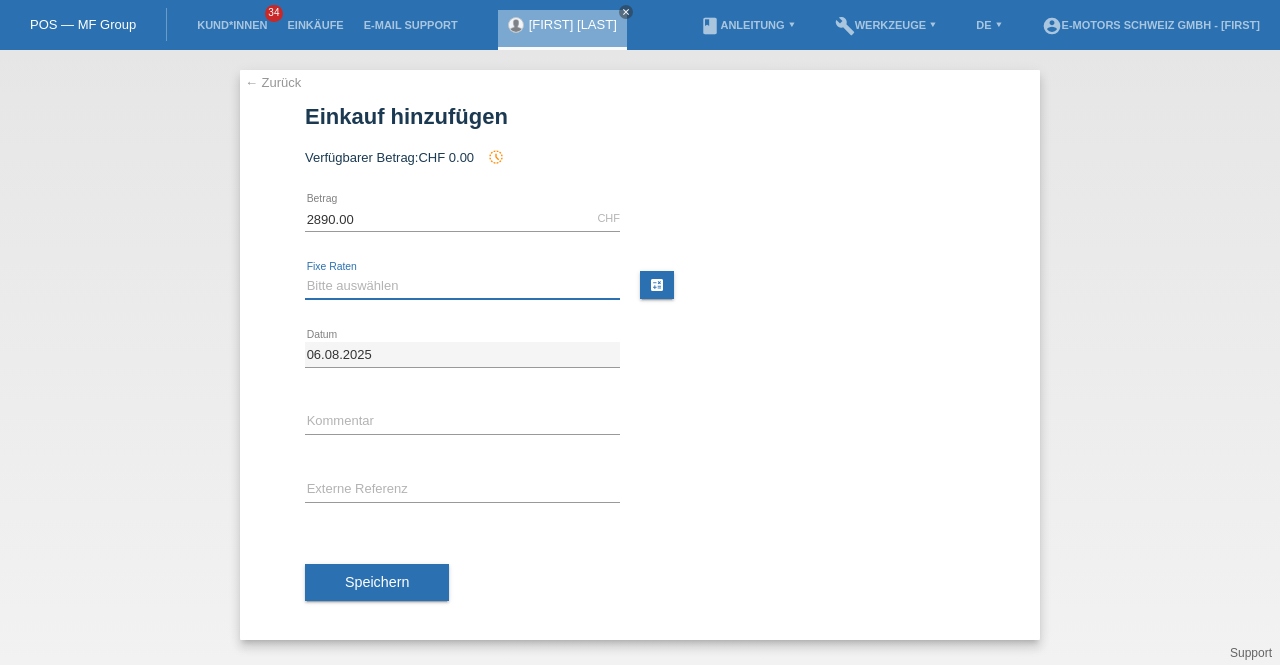 select on "214" 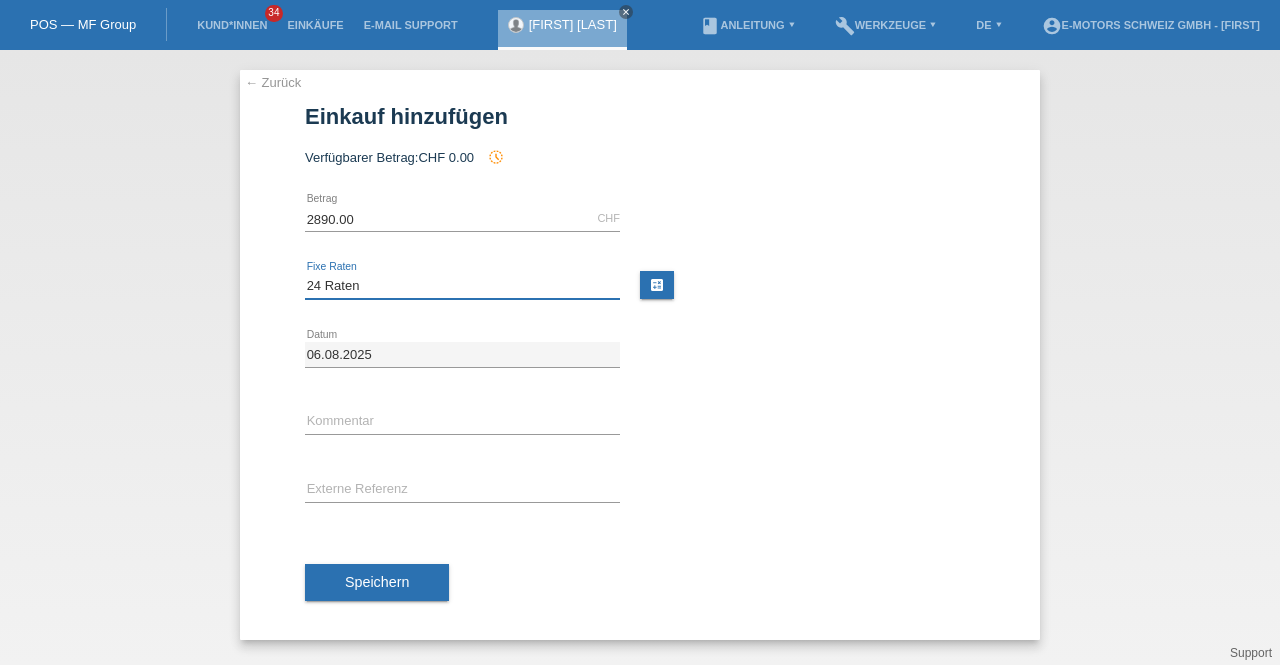 click on "Bitte auswählen
12 Raten
24 Raten
36 Raten
48 Raten" at bounding box center (462, 286) 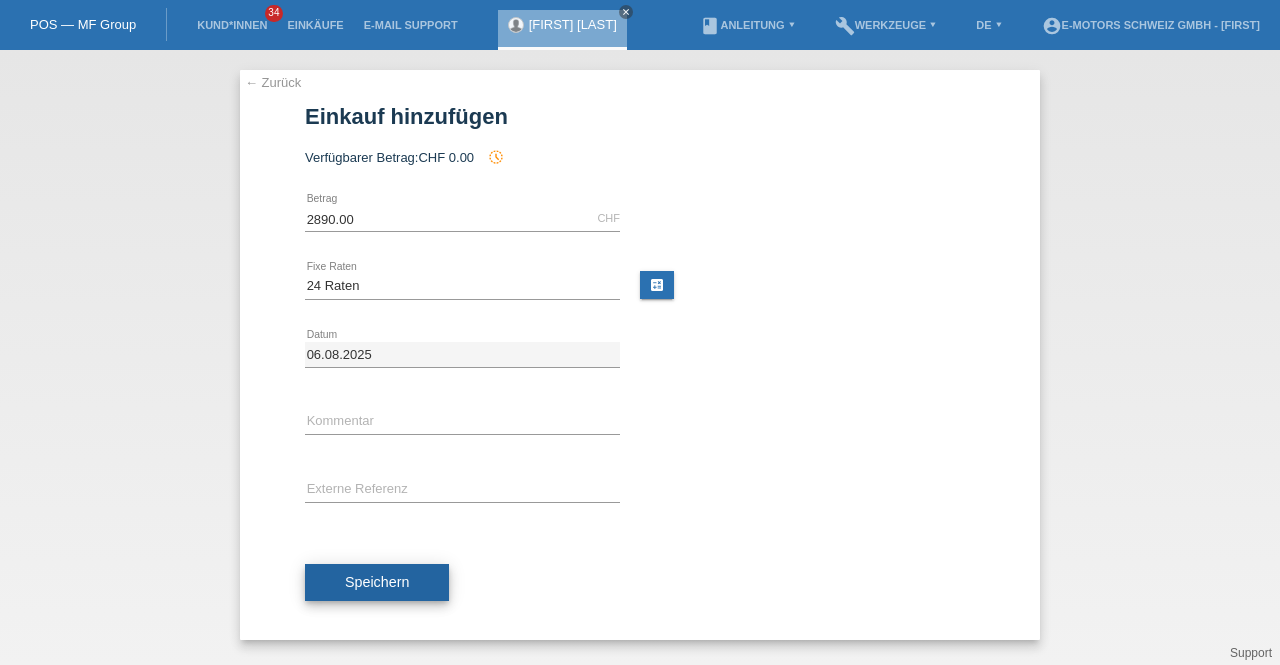 click on "Speichern" at bounding box center (377, 582) 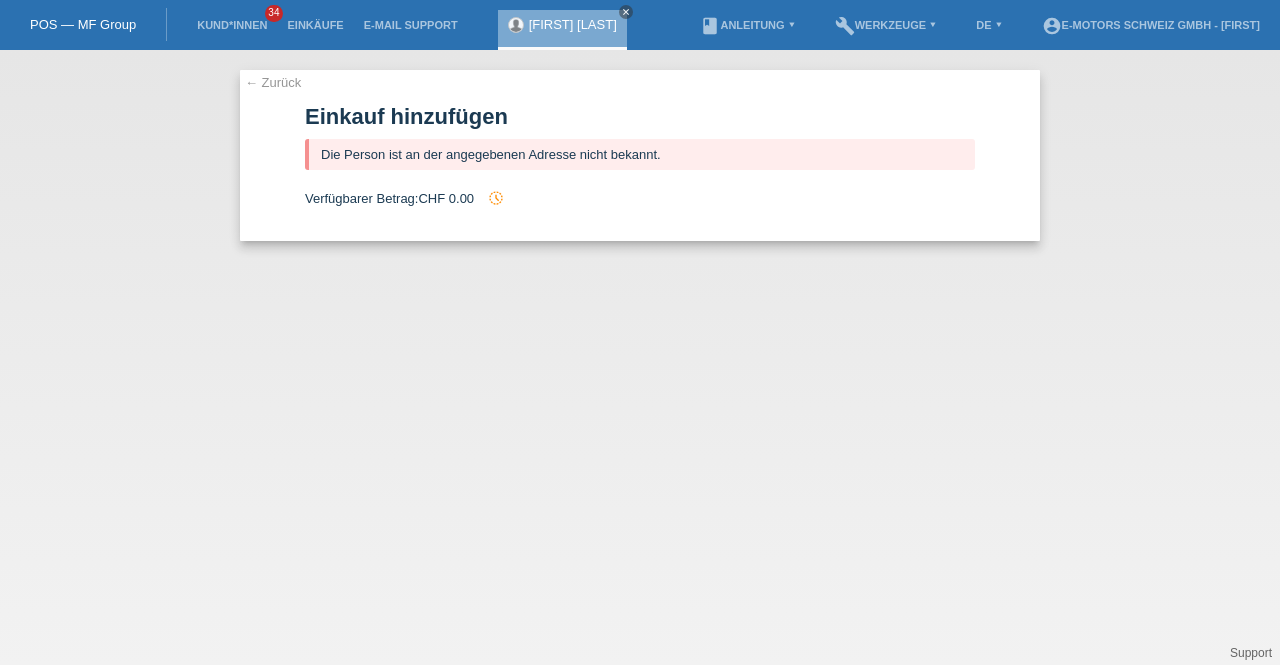 click on "[FIRST] [LAST]" at bounding box center (573, 24) 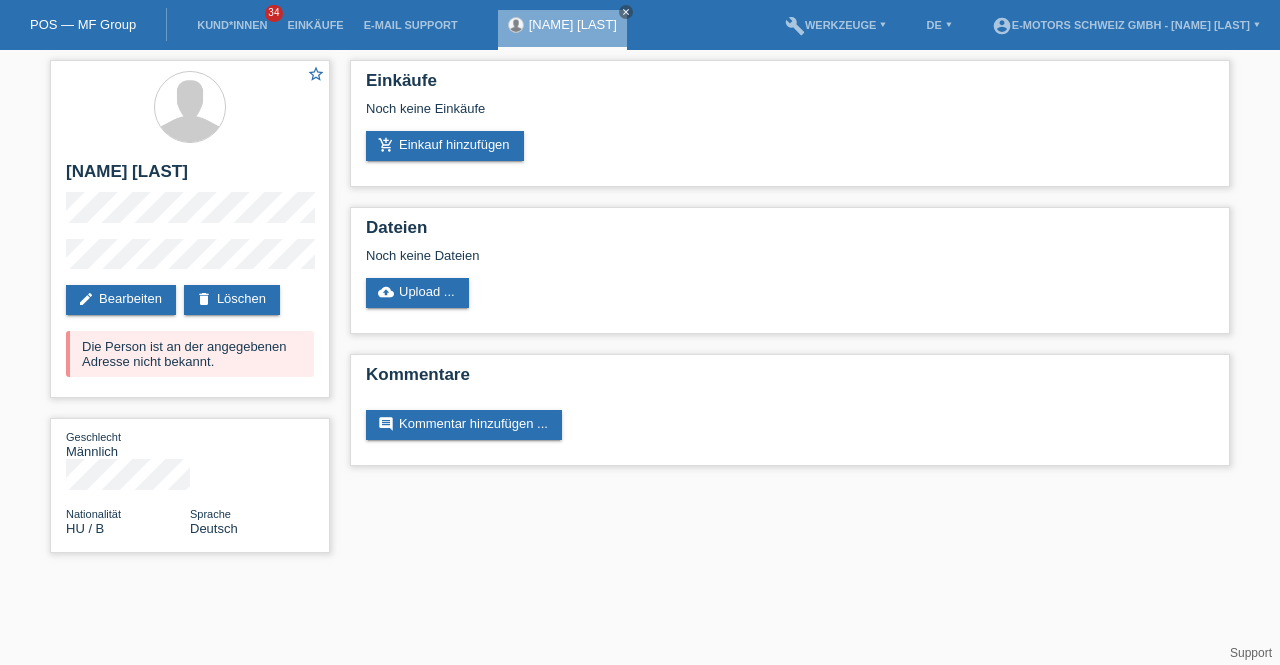 scroll, scrollTop: 0, scrollLeft: 0, axis: both 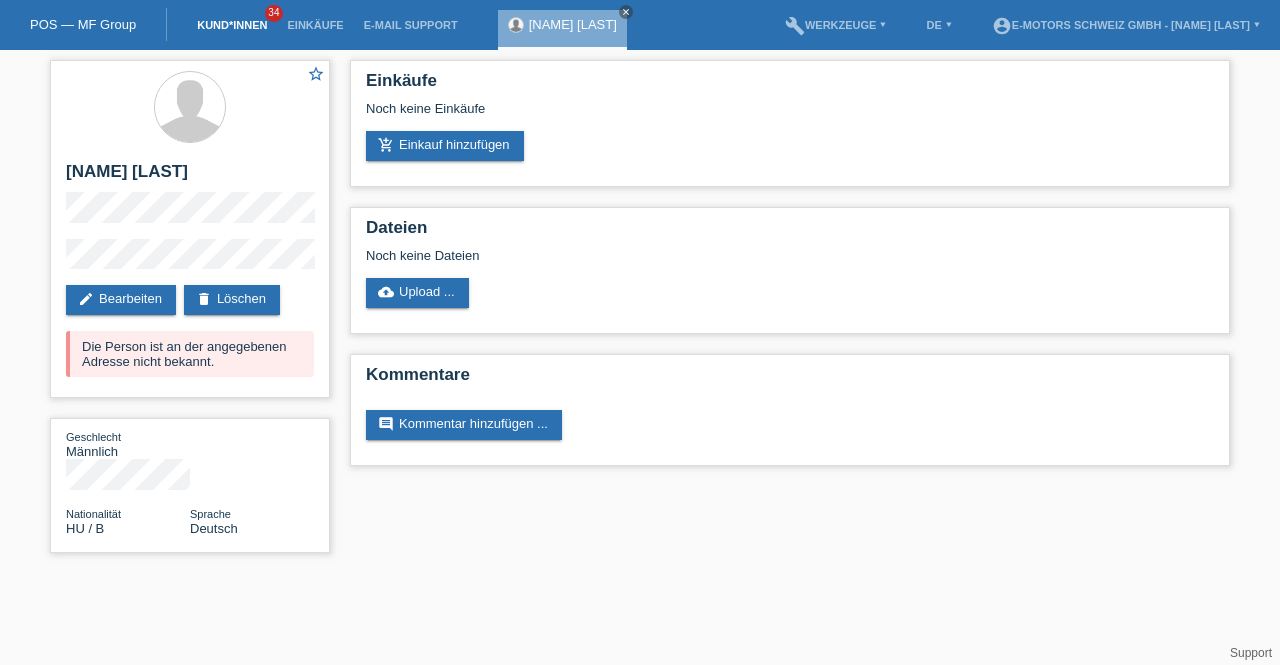 click on "Kund*innen" at bounding box center [232, 25] 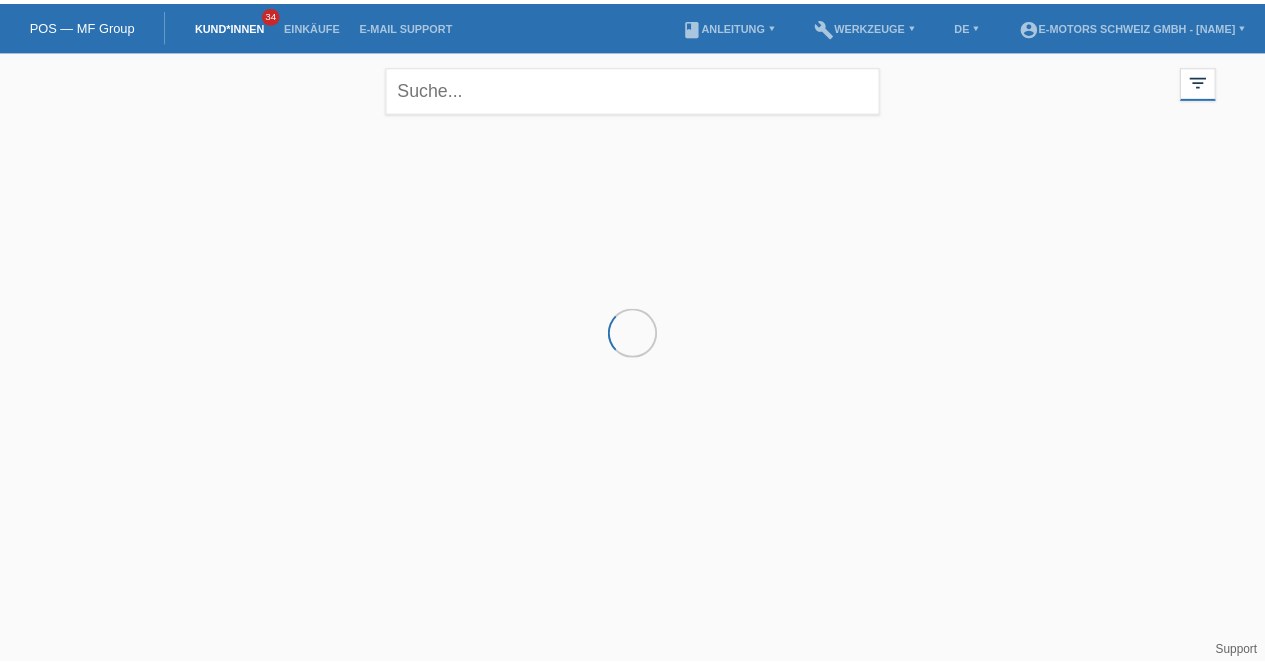scroll, scrollTop: 0, scrollLeft: 0, axis: both 